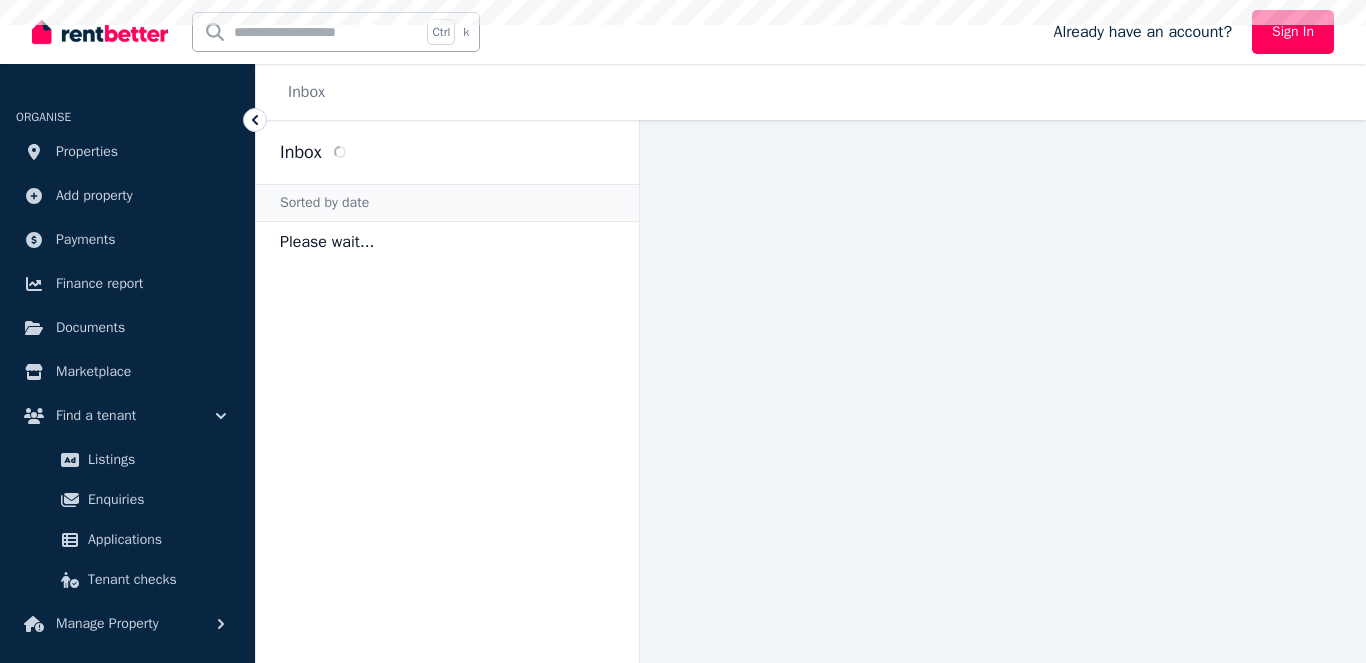 scroll, scrollTop: 0, scrollLeft: 0, axis: both 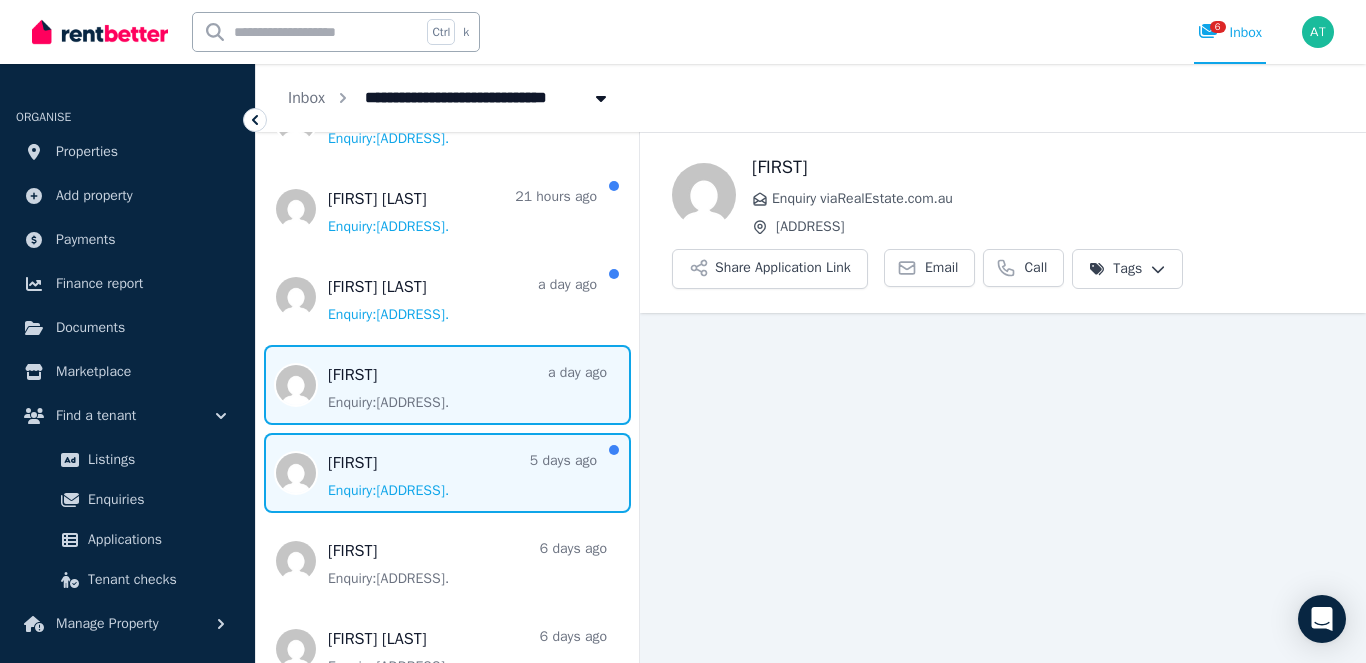 click at bounding box center (447, 473) 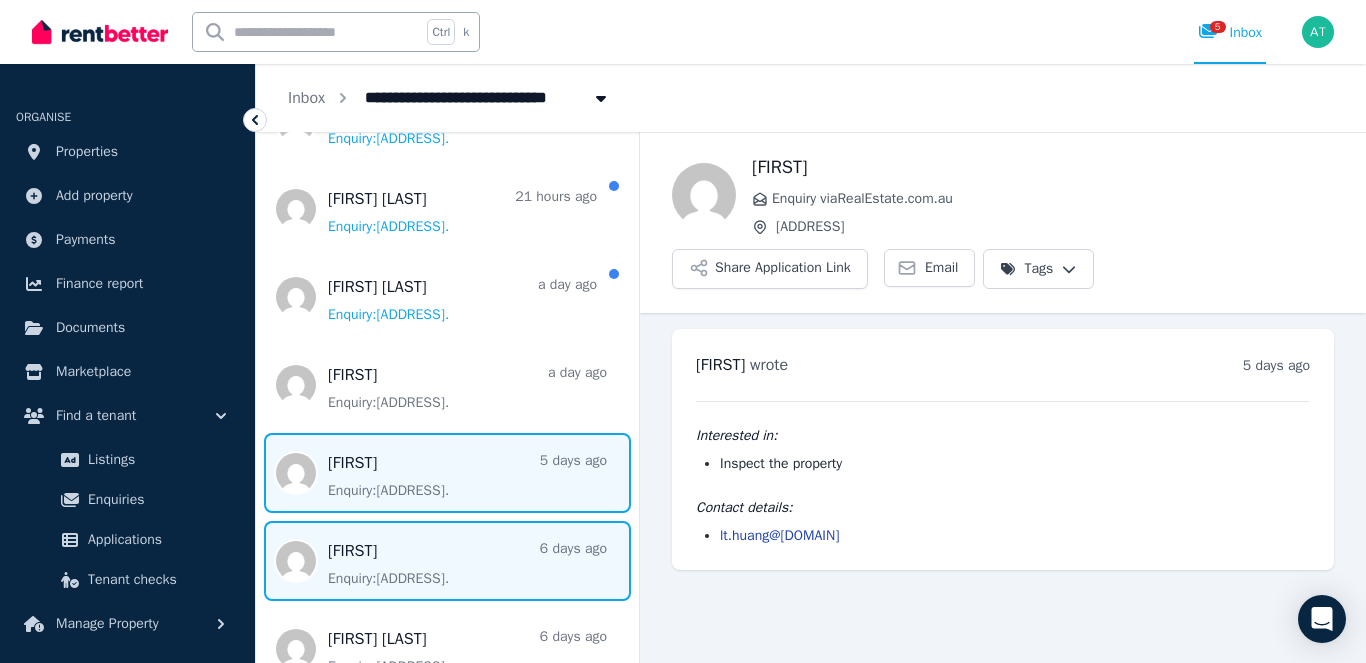 click at bounding box center [447, 561] 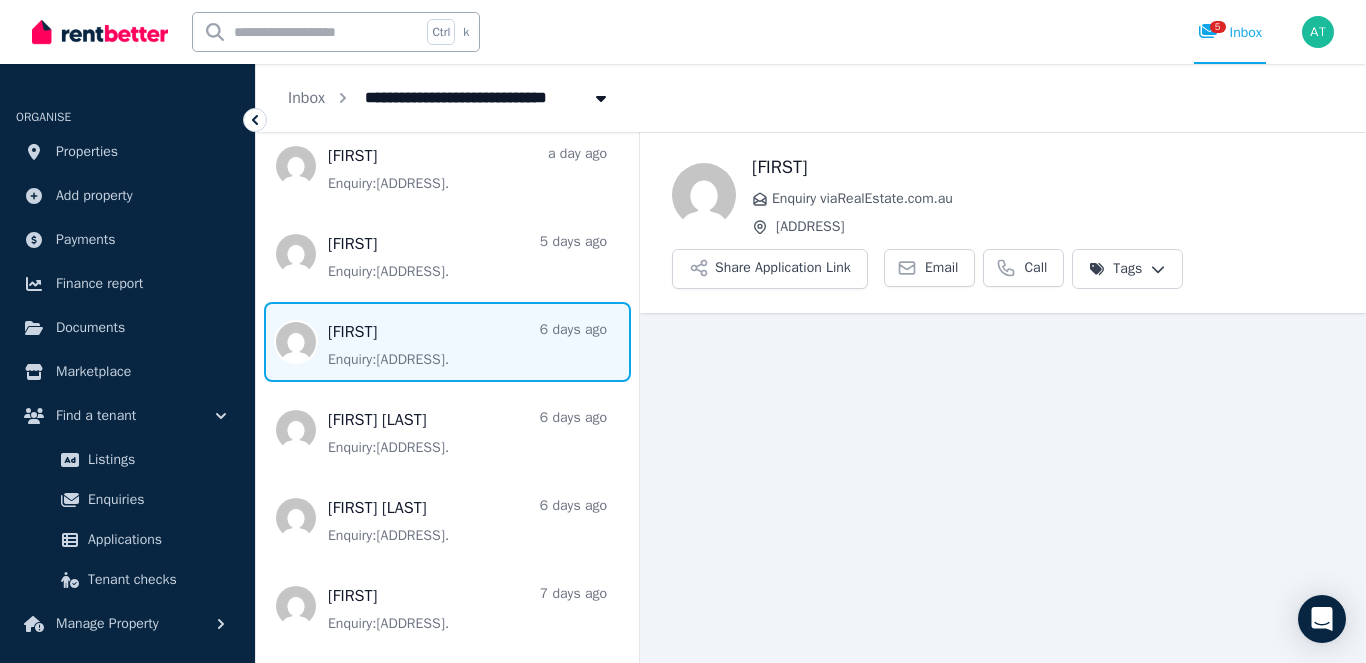 scroll, scrollTop: 474, scrollLeft: 0, axis: vertical 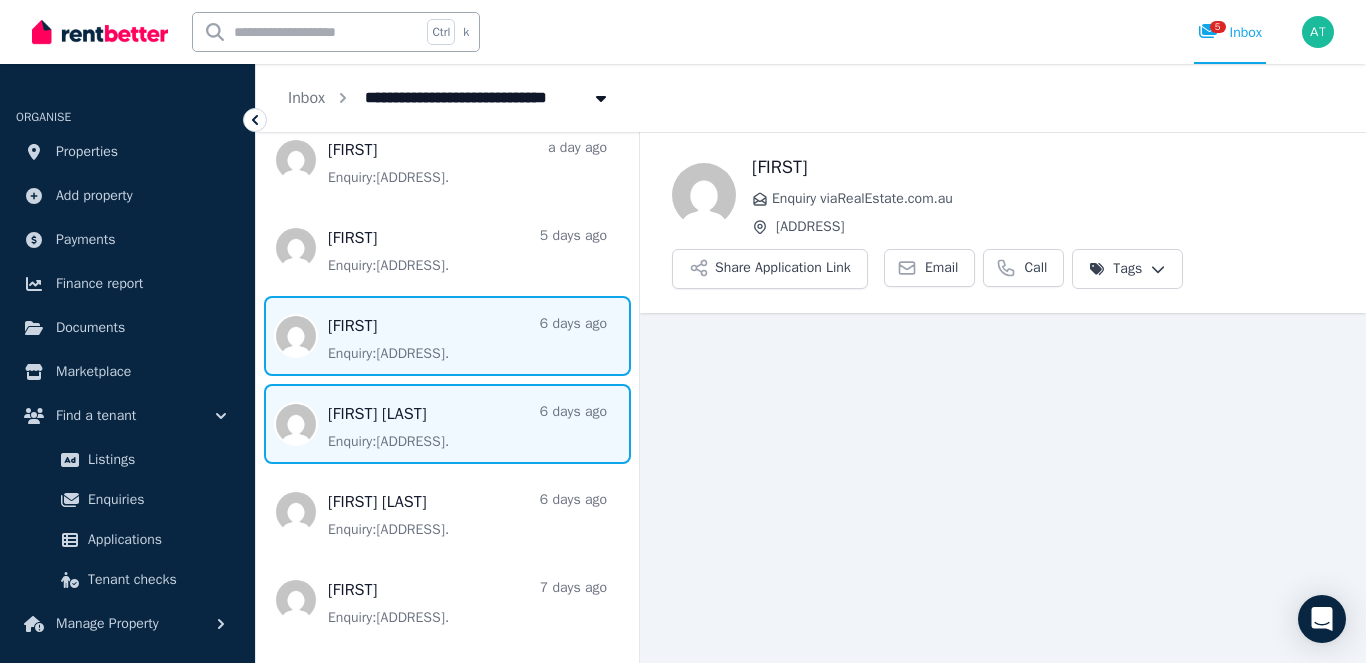 click at bounding box center (447, 424) 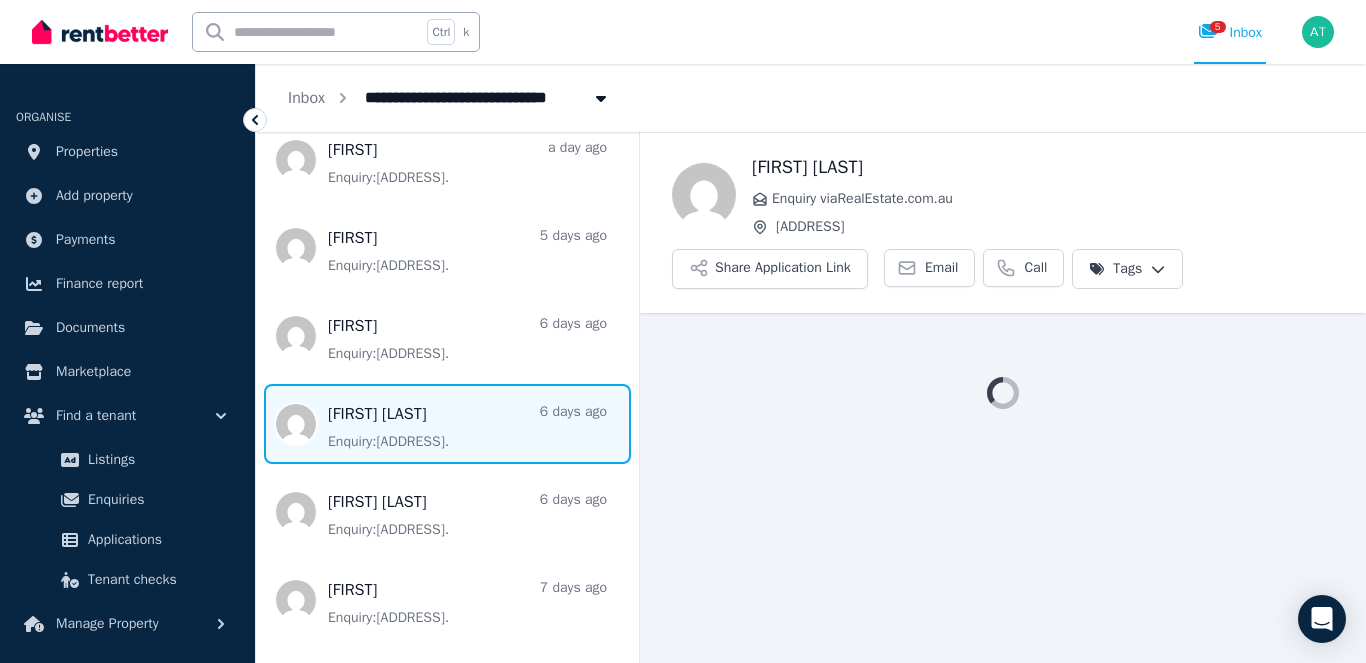 click at bounding box center (447, 424) 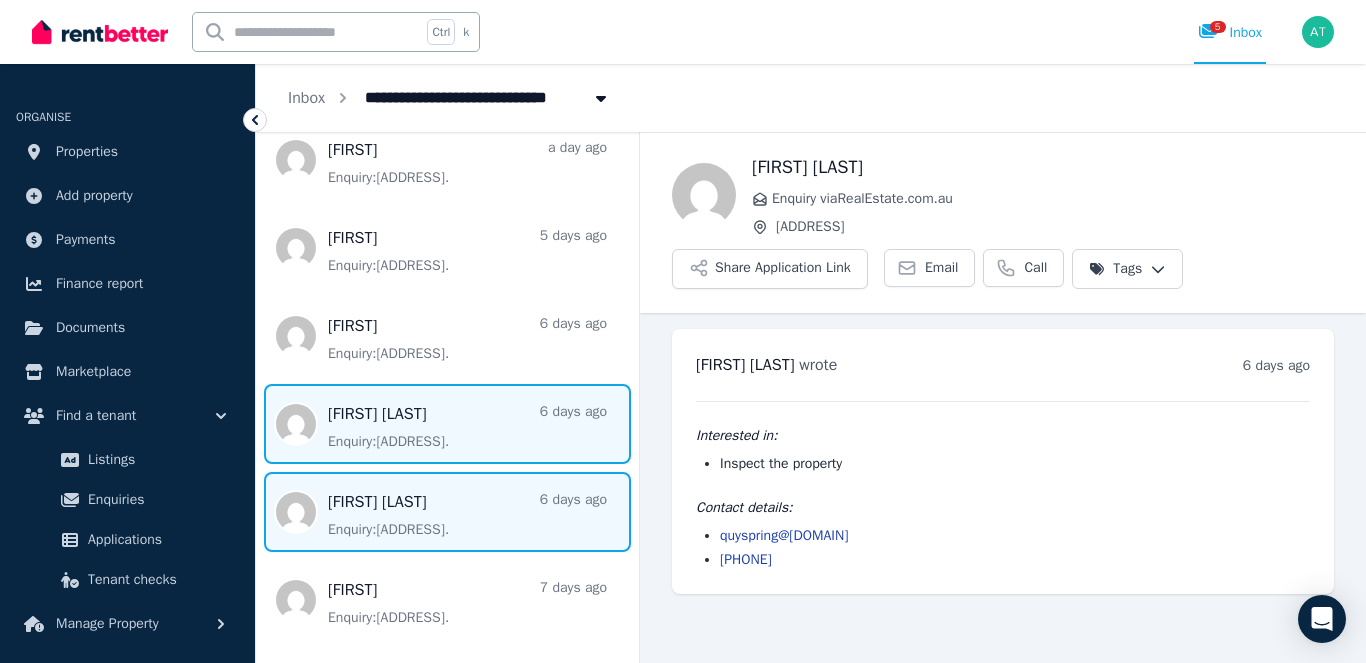 click at bounding box center (447, 512) 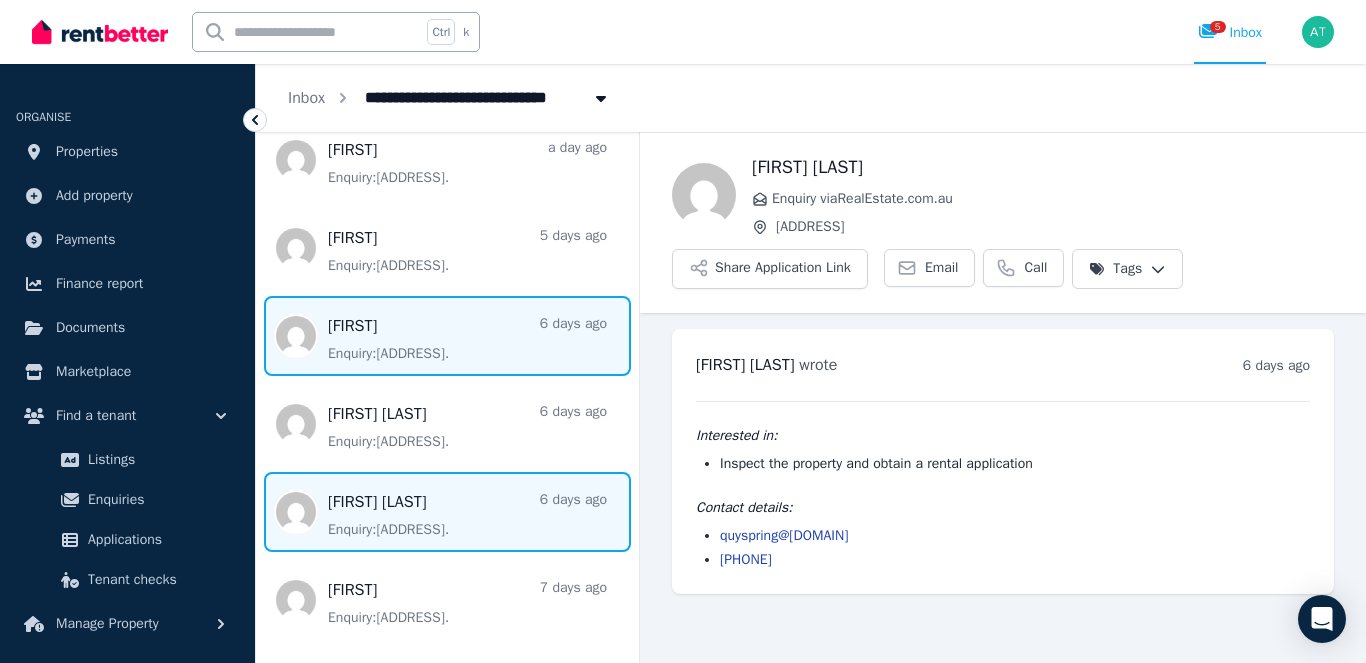 click at bounding box center (447, 336) 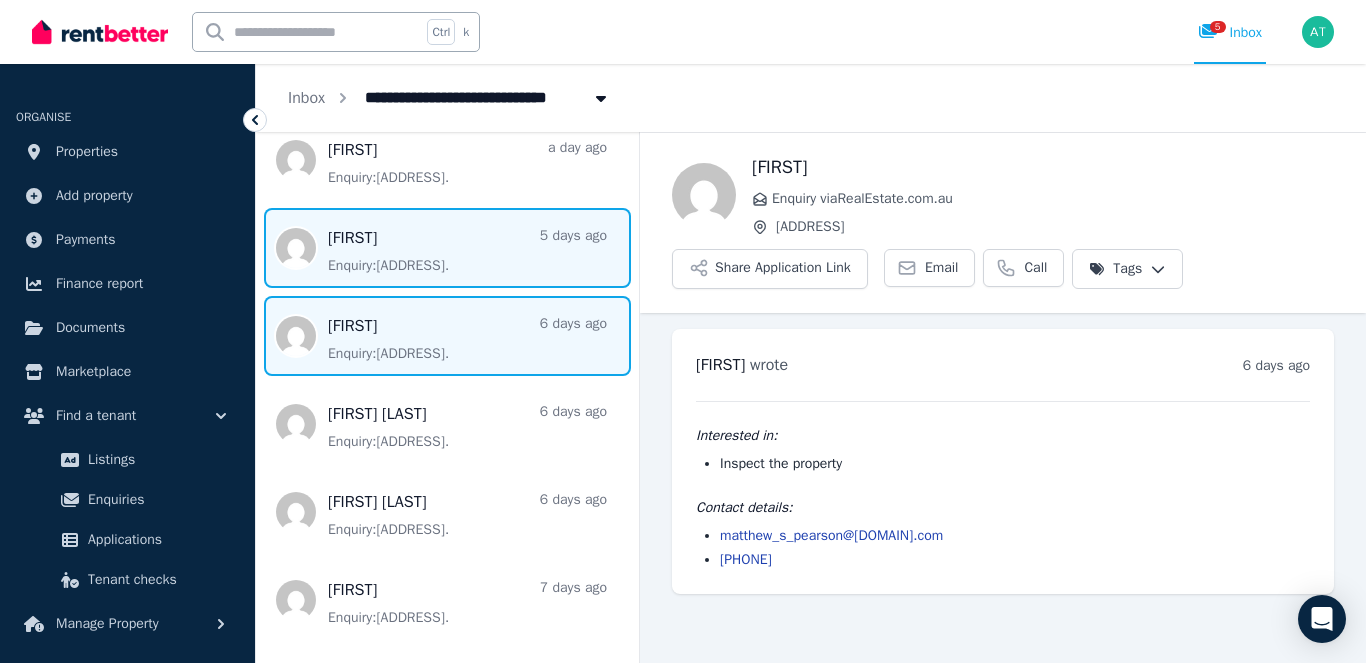 click at bounding box center [447, 248] 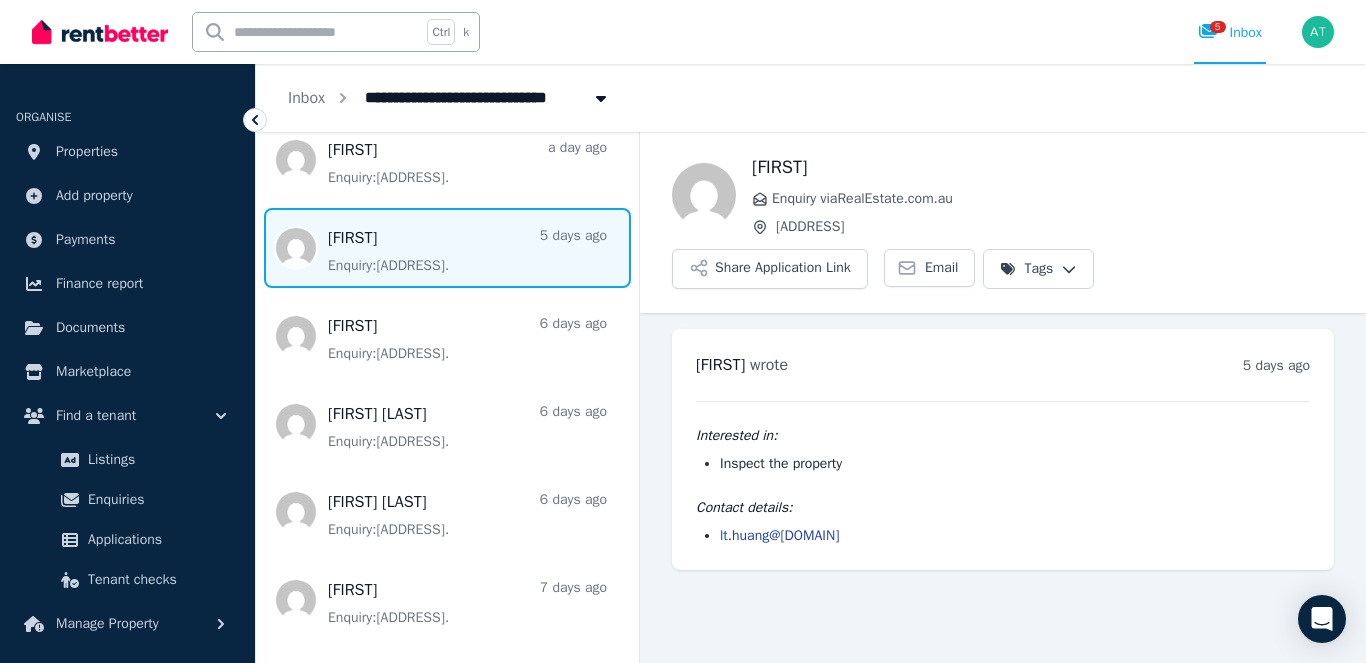 drag, startPoint x: 869, startPoint y: 542, endPoint x: 719, endPoint y: 538, distance: 150.05333 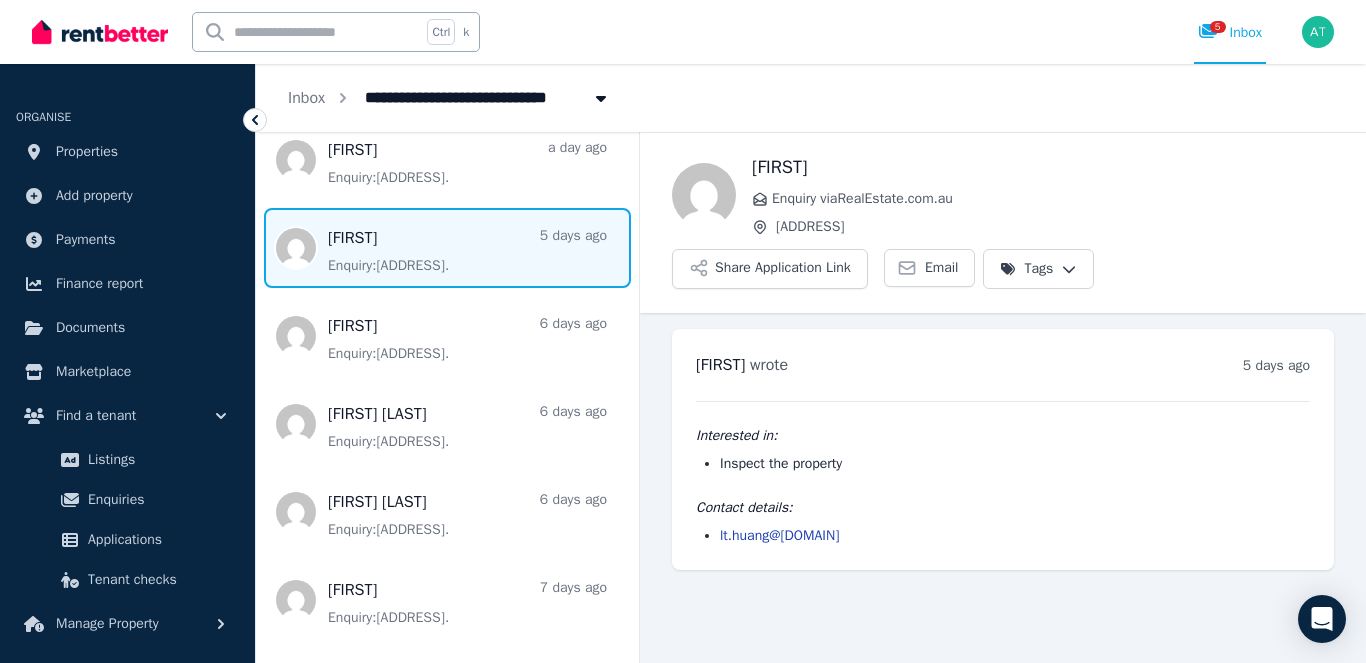 click on "lt.huang@[DOMAIN]" at bounding box center [1003, 536] 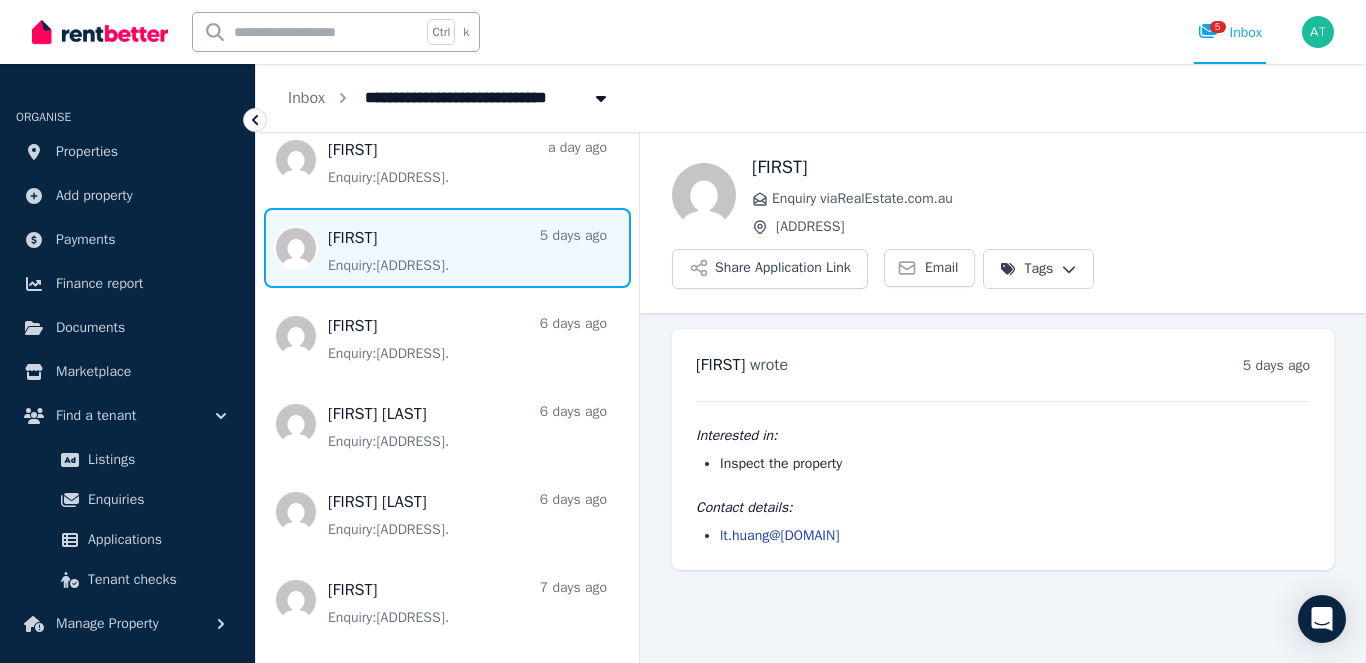 copy on "lt.huang@[DOMAIN]" 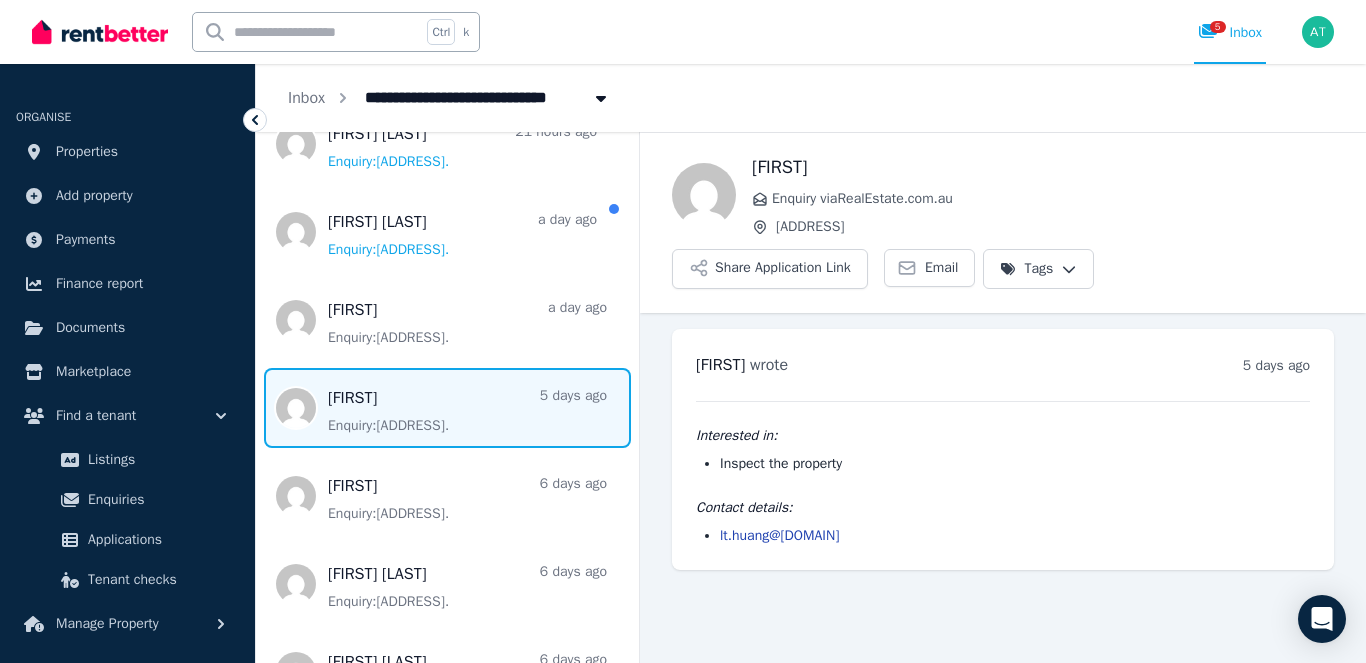 scroll, scrollTop: 274, scrollLeft: 0, axis: vertical 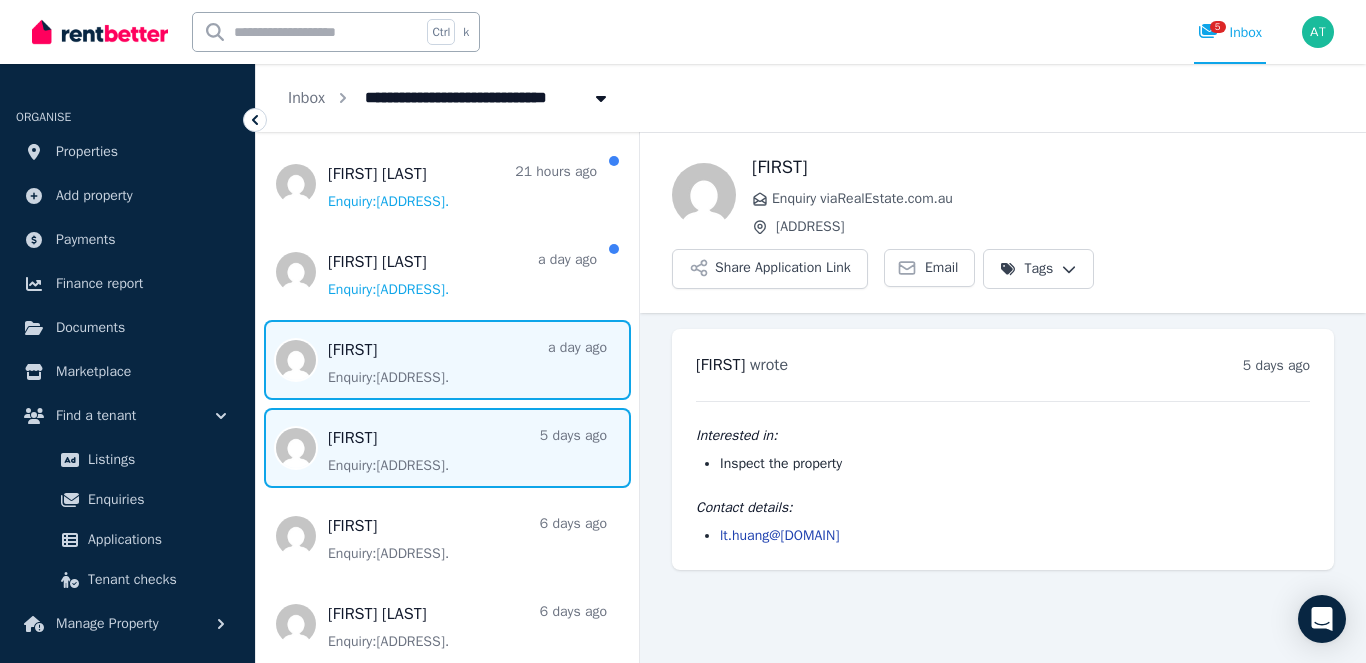 click at bounding box center (447, 360) 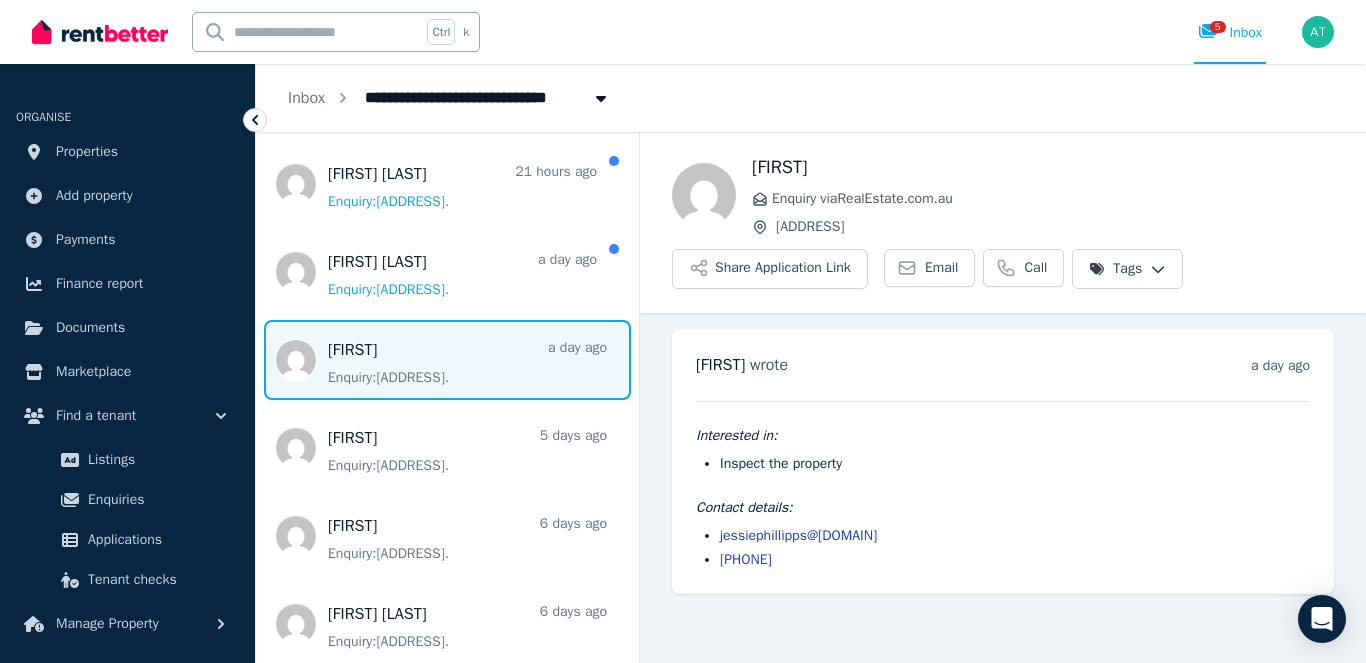 drag, startPoint x: 893, startPoint y: 536, endPoint x: 718, endPoint y: 541, distance: 175.07141 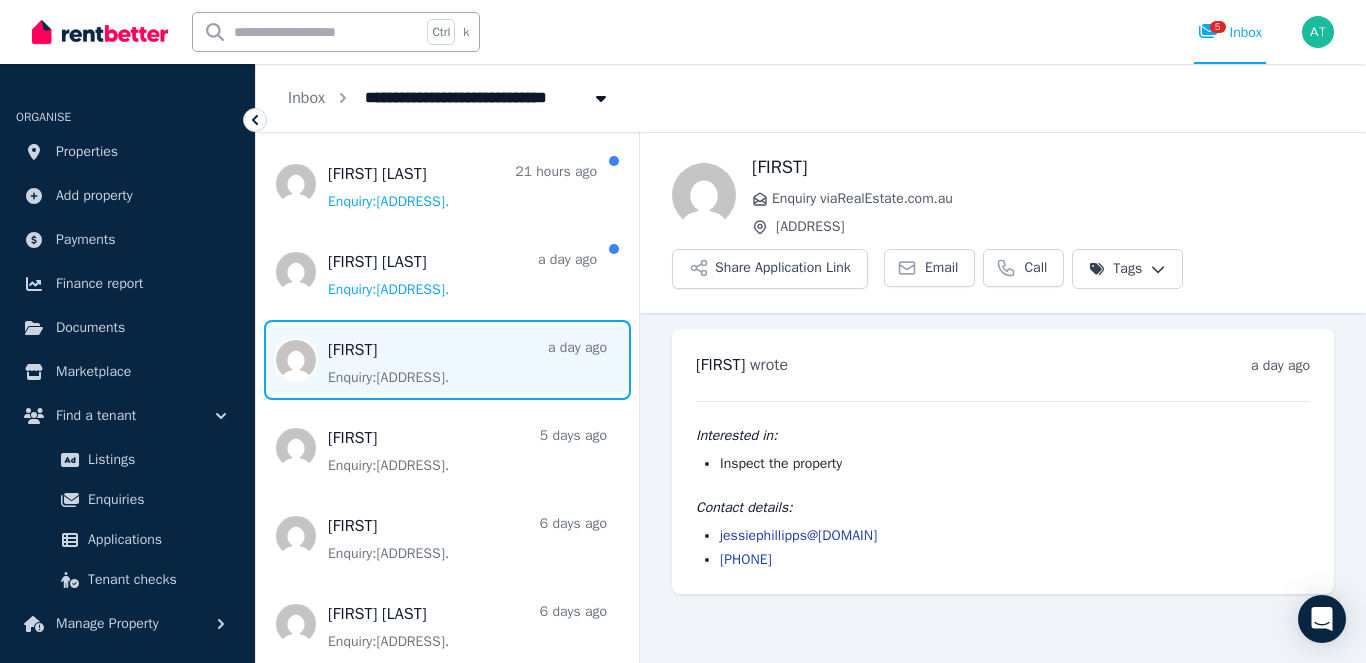 click on "jessiephillipps@[DOMAIN] [PHONE]" at bounding box center [1003, 548] 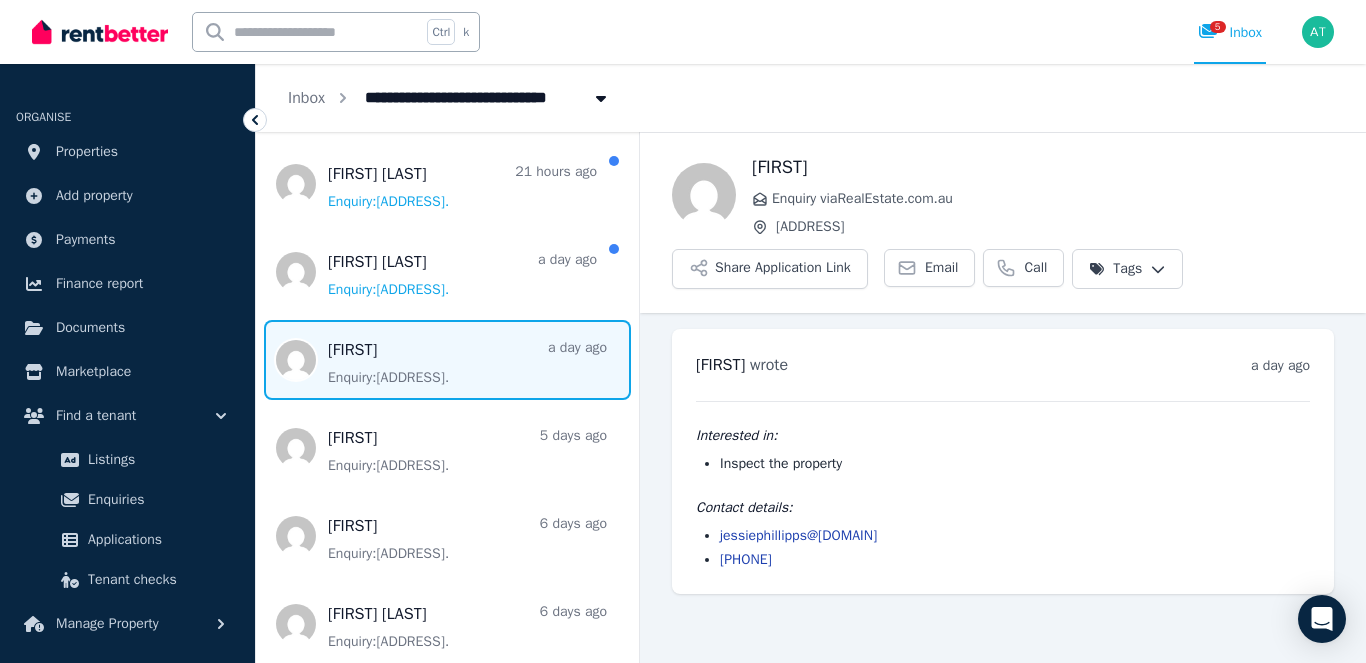 copy on "jessiephillipps@[DOMAIN]" 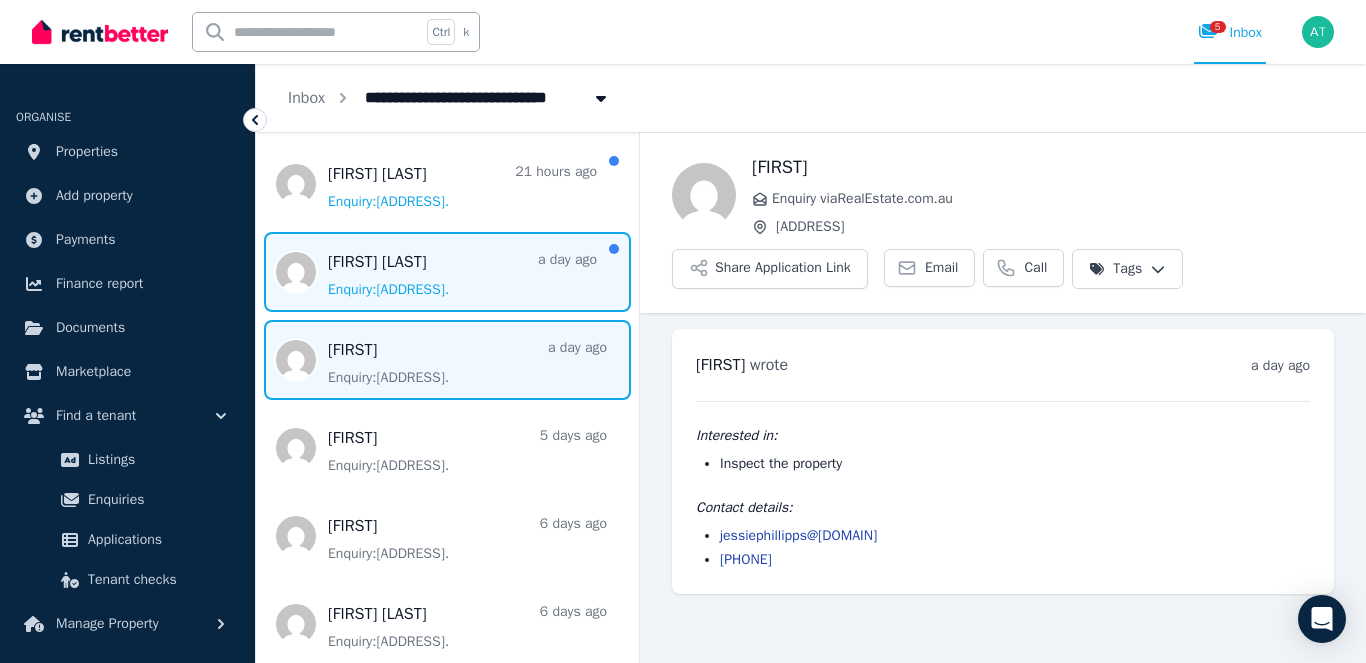 click at bounding box center [447, 272] 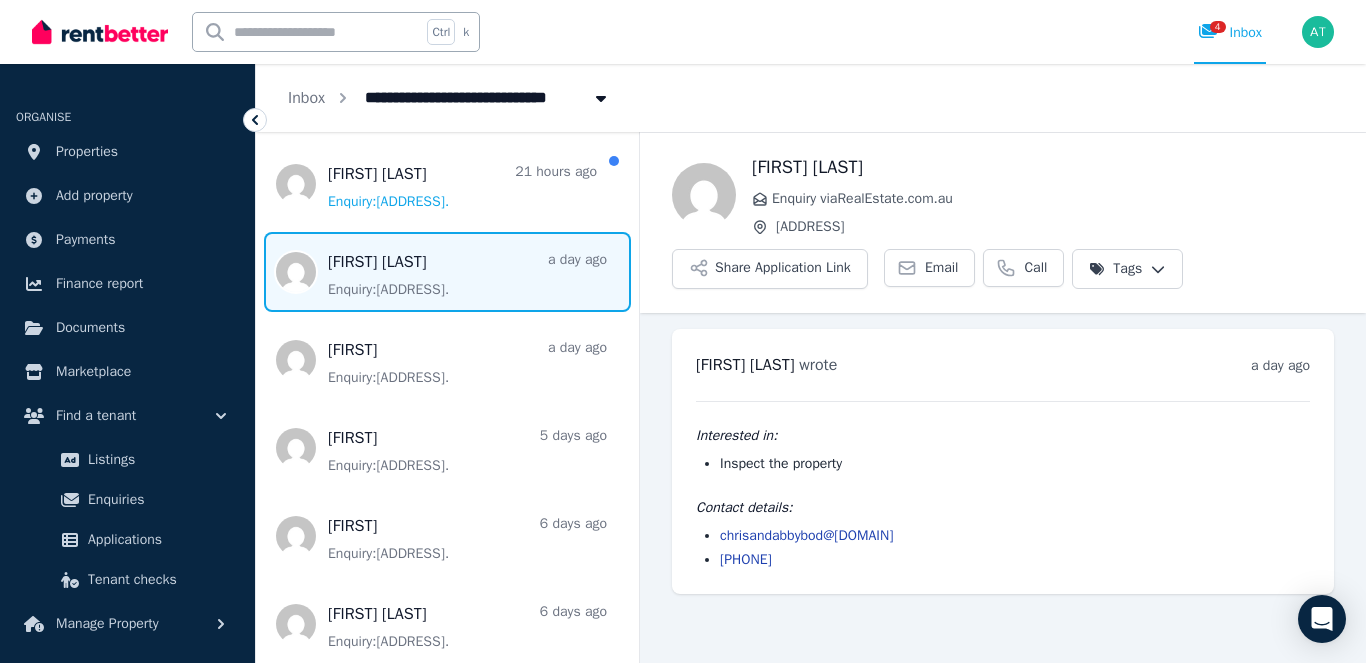 drag, startPoint x: 909, startPoint y: 537, endPoint x: 721, endPoint y: 540, distance: 188.02394 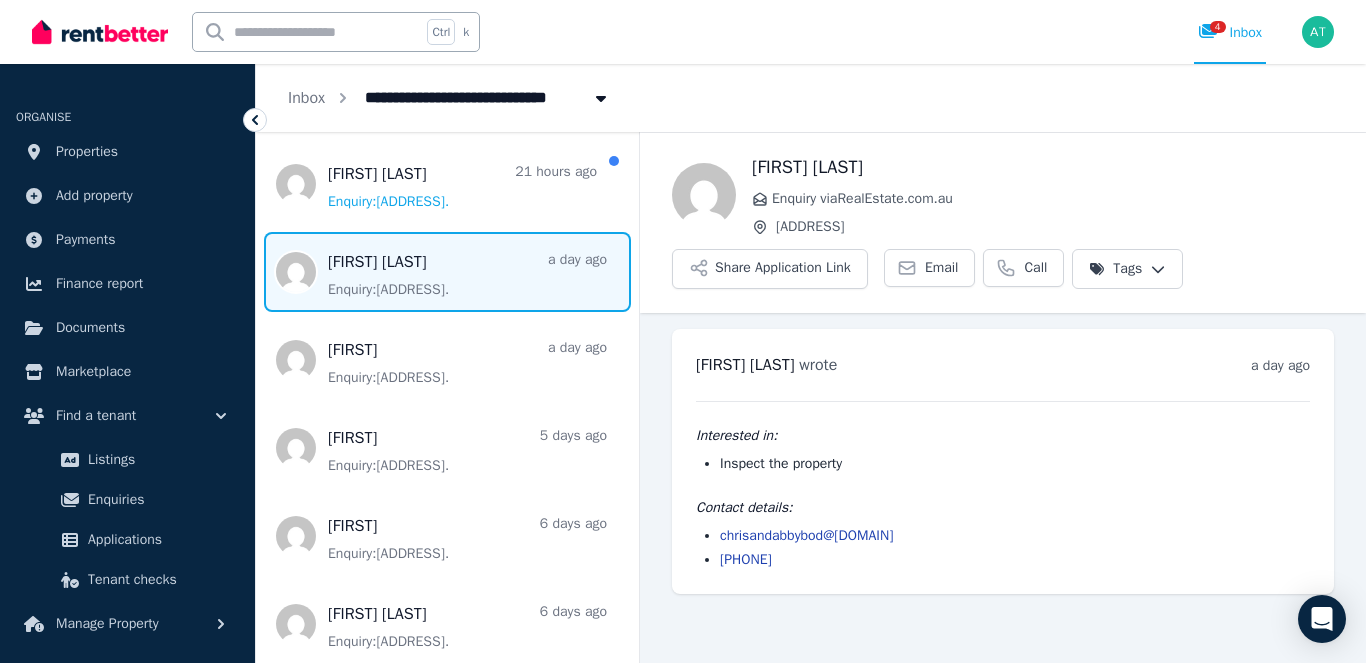 click on "chrisandabbybod@[DOMAIN]" at bounding box center [1015, 536] 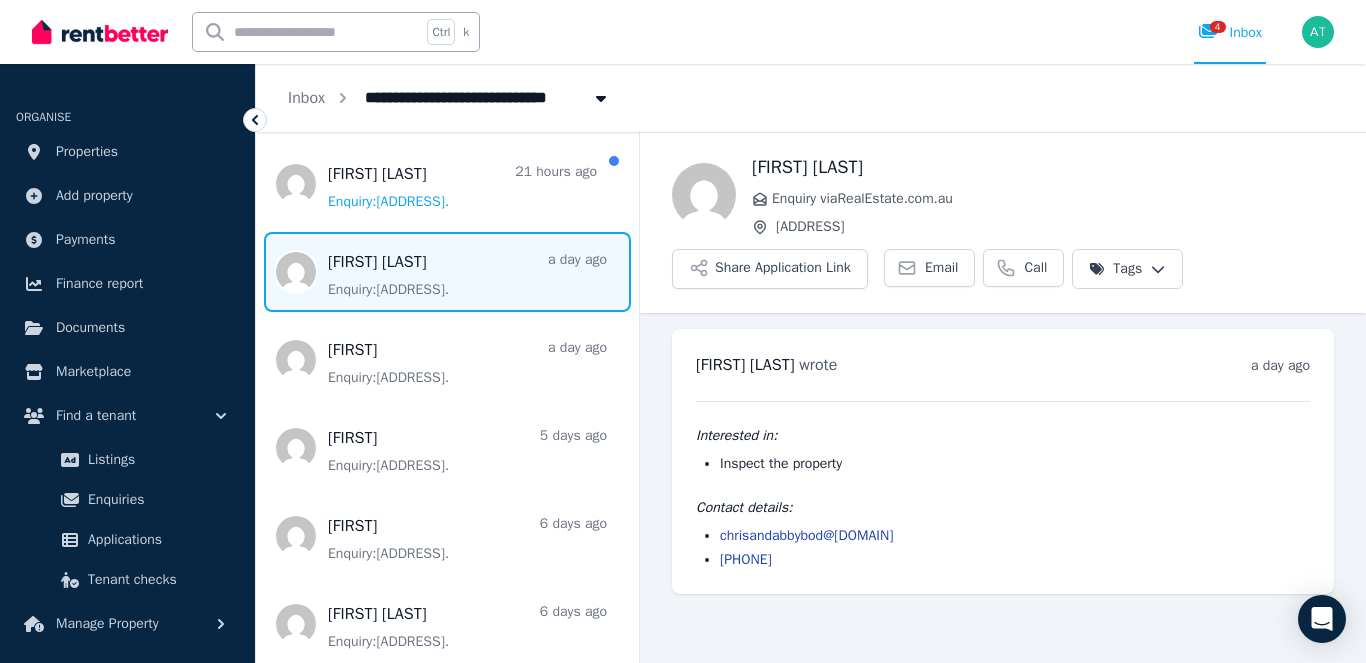 copy on "chrisandabbybod@[DOMAIN]" 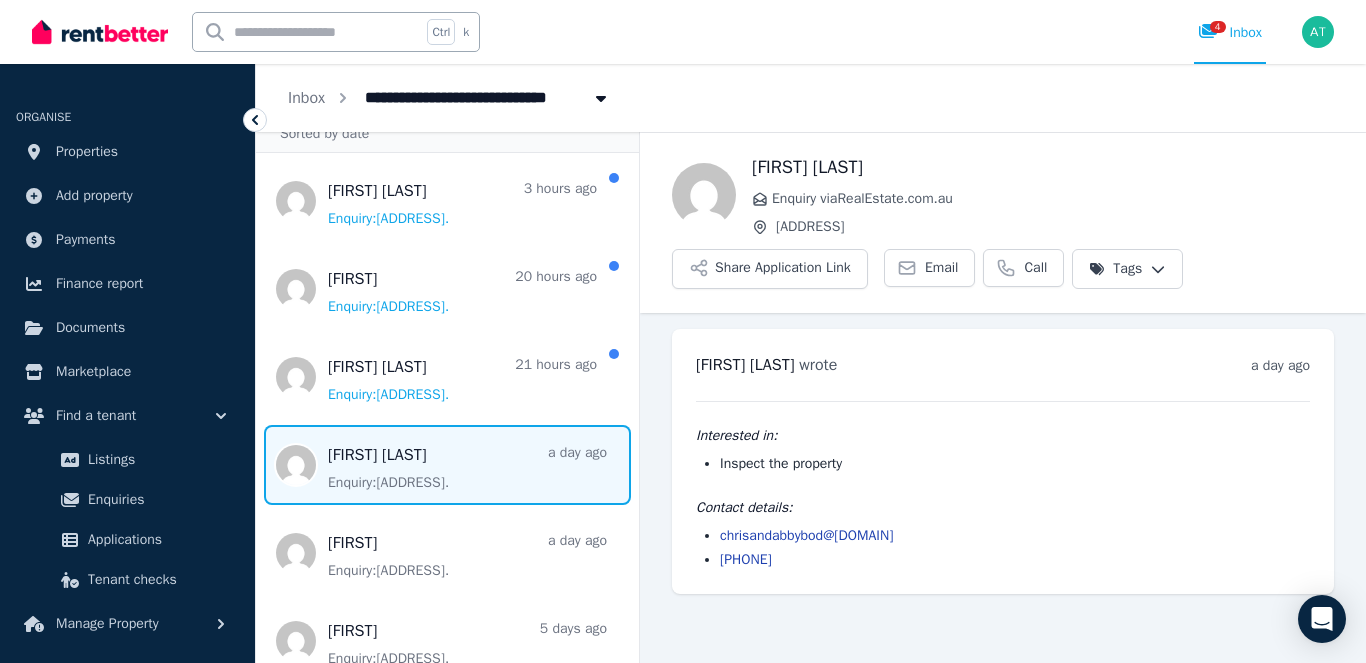 scroll, scrollTop: 74, scrollLeft: 0, axis: vertical 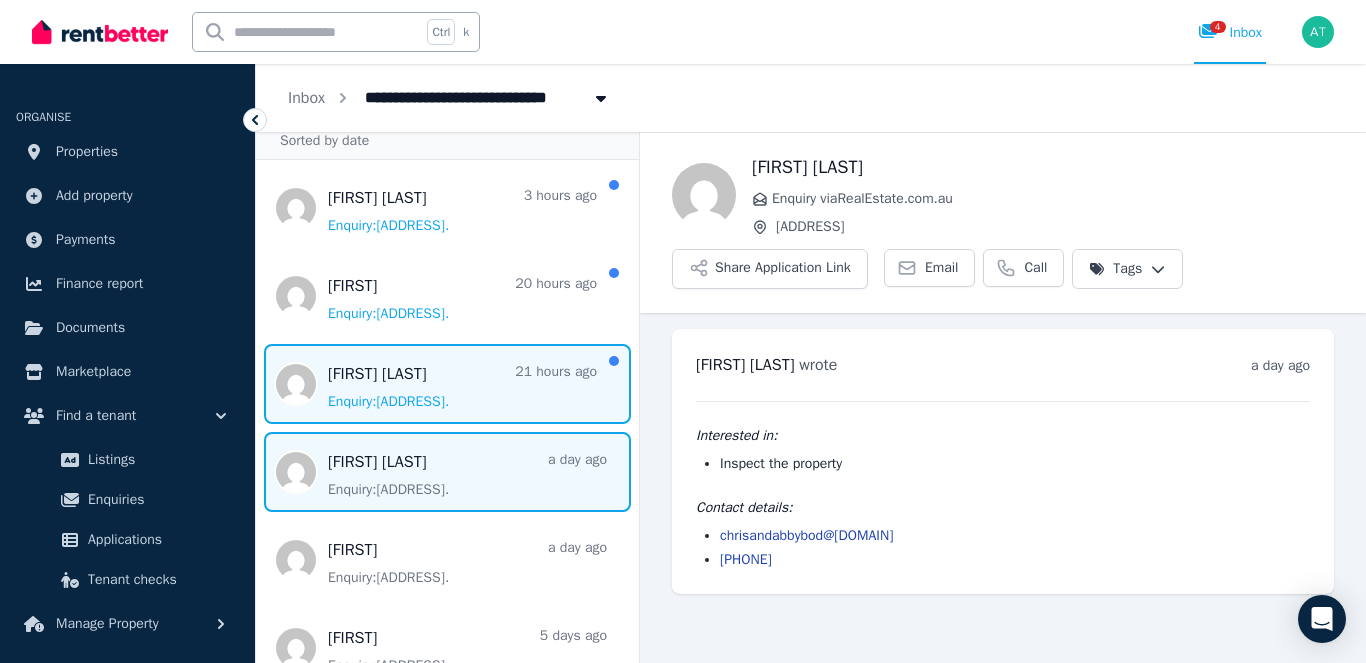click at bounding box center [447, 384] 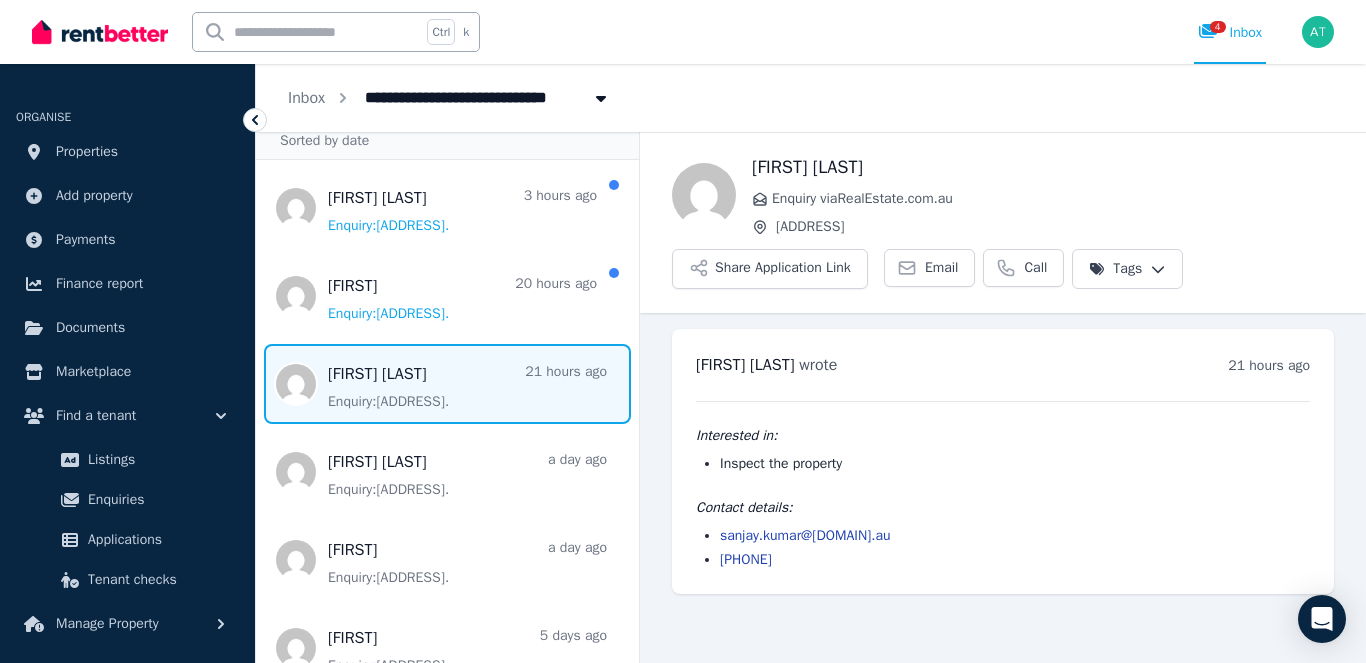 drag, startPoint x: 928, startPoint y: 536, endPoint x: 720, endPoint y: 537, distance: 208.00241 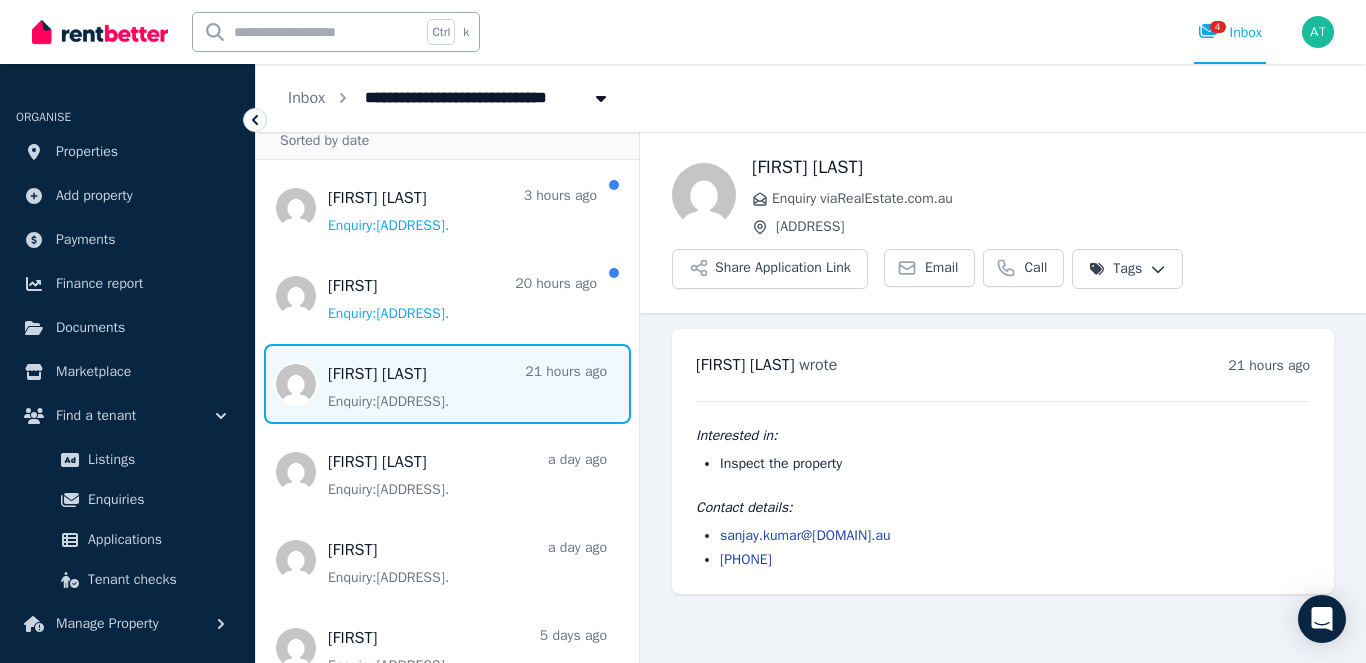 click on "sanjay.kumar@[DOMAIN].au" at bounding box center (1015, 536) 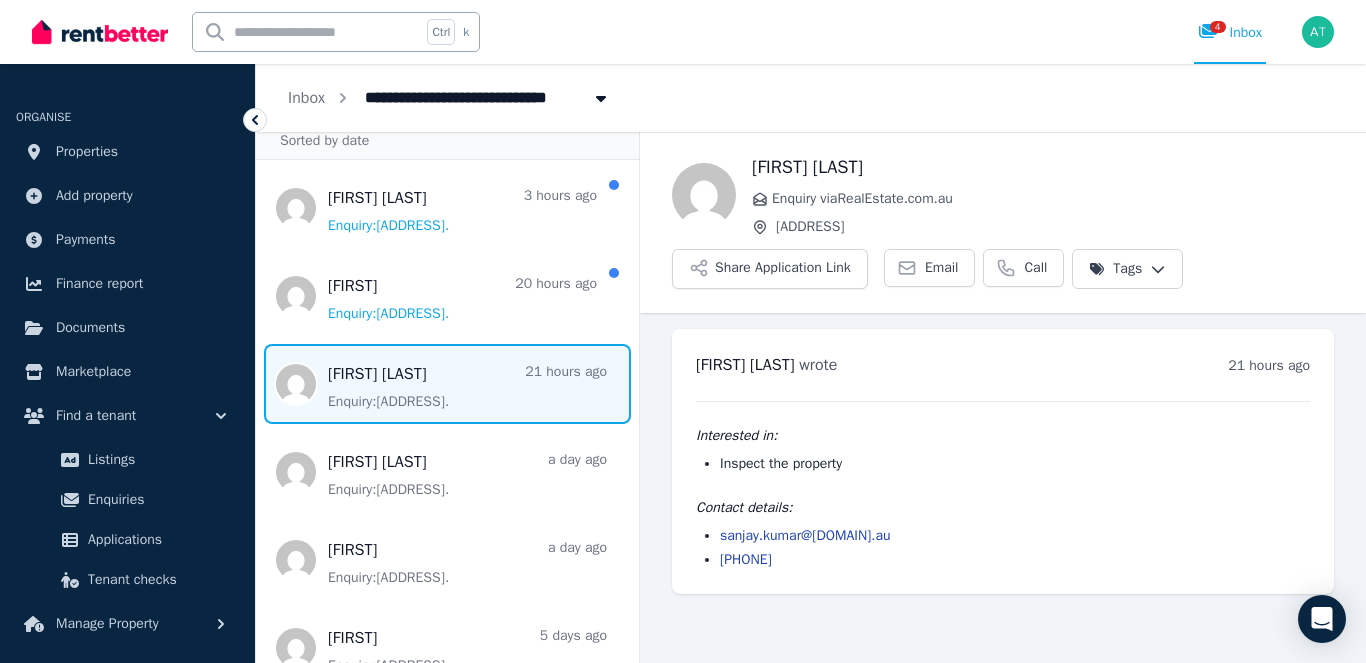 copy on "sanjay.kumar@[DOMAIN].au" 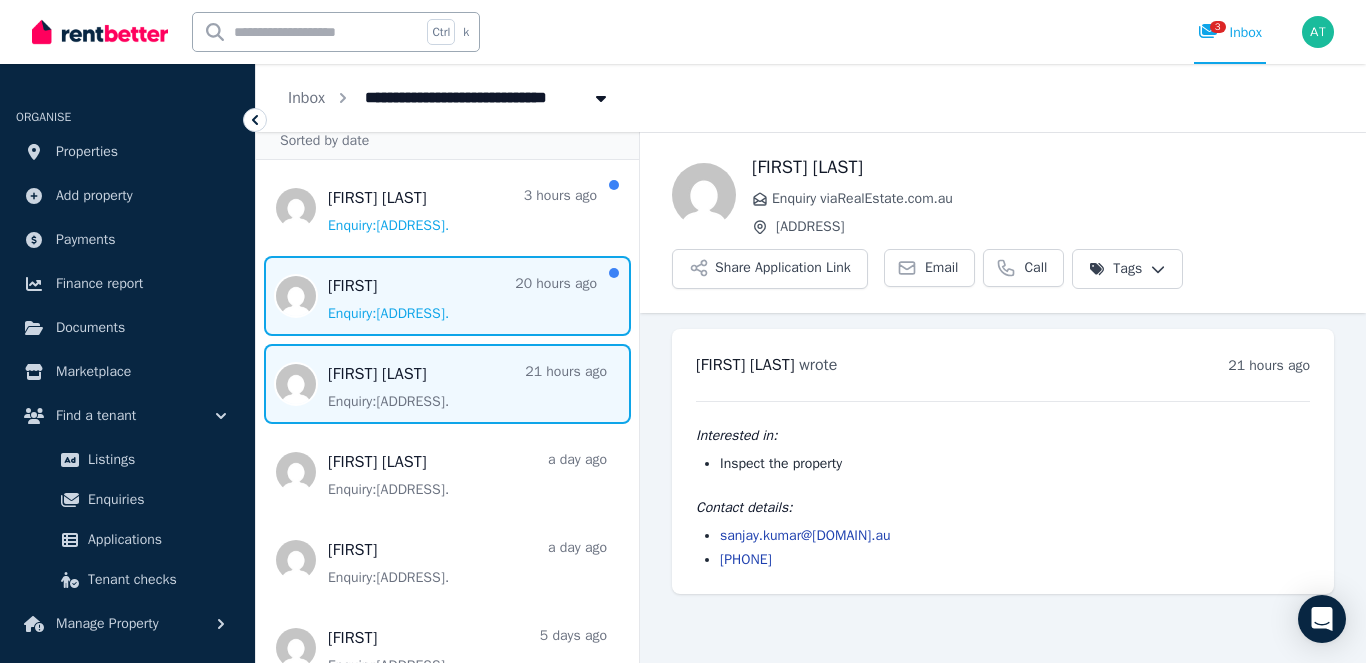 click at bounding box center [447, 296] 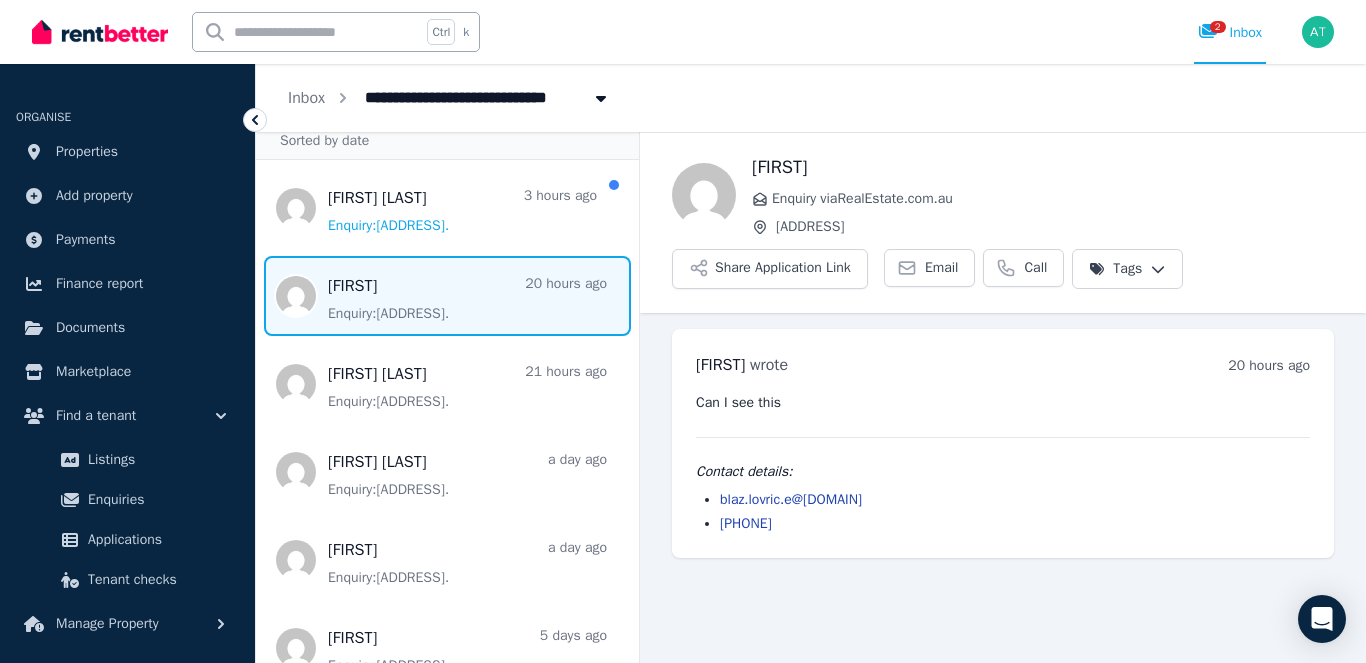 drag, startPoint x: 875, startPoint y: 500, endPoint x: 720, endPoint y: 501, distance: 155.00322 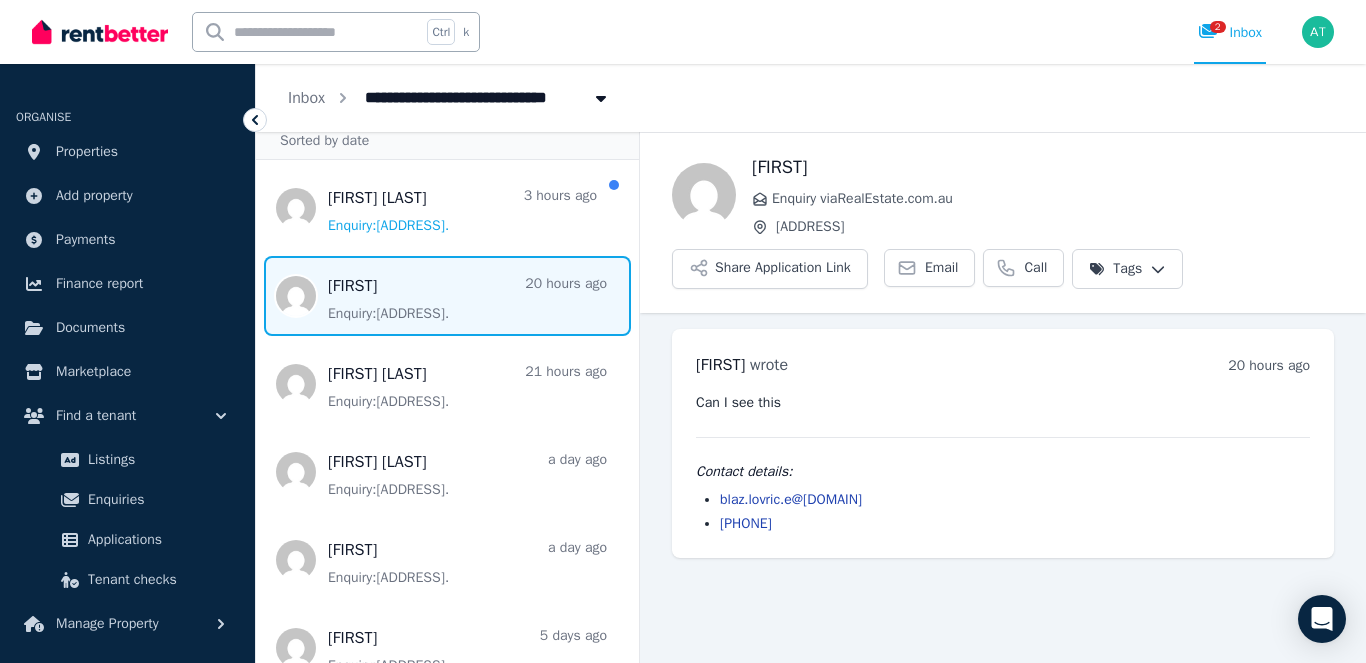 click on "blaz.lovric.e@[DOMAIN]" at bounding box center [1015, 500] 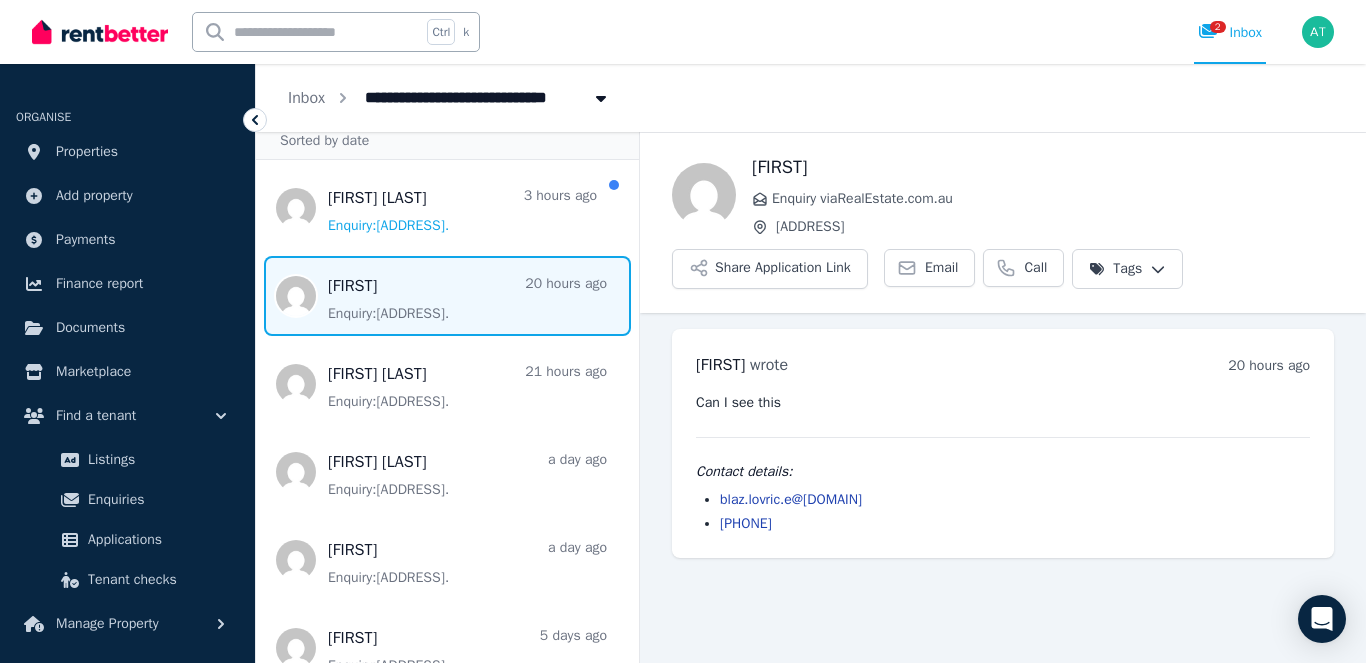 copy on "blaz.lovric.e@[DOMAIN]" 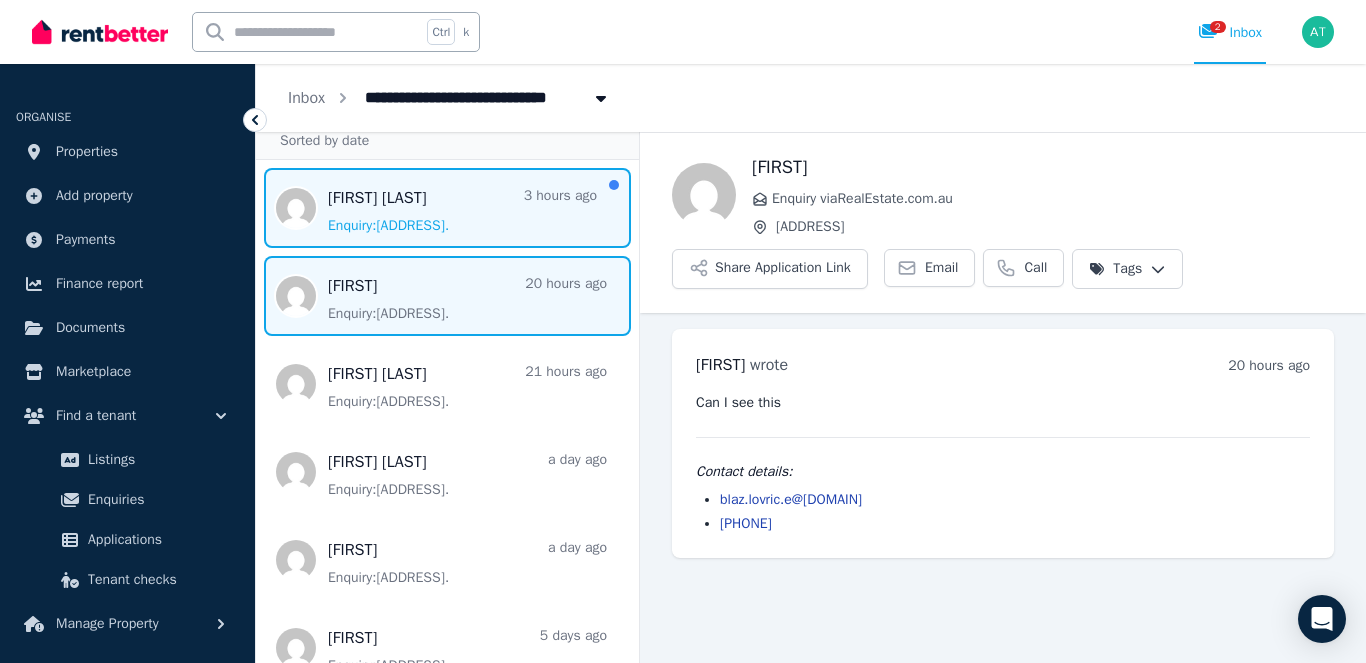 click at bounding box center [447, 208] 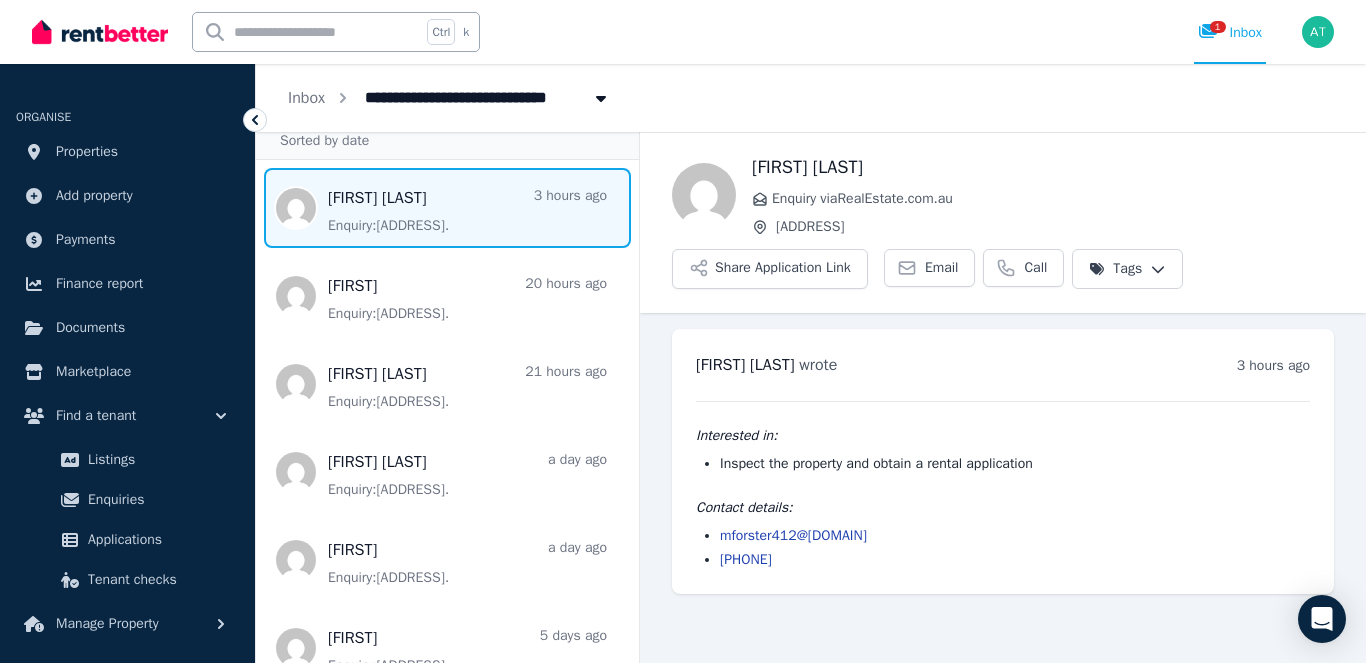 drag, startPoint x: 883, startPoint y: 540, endPoint x: 721, endPoint y: 532, distance: 162.19742 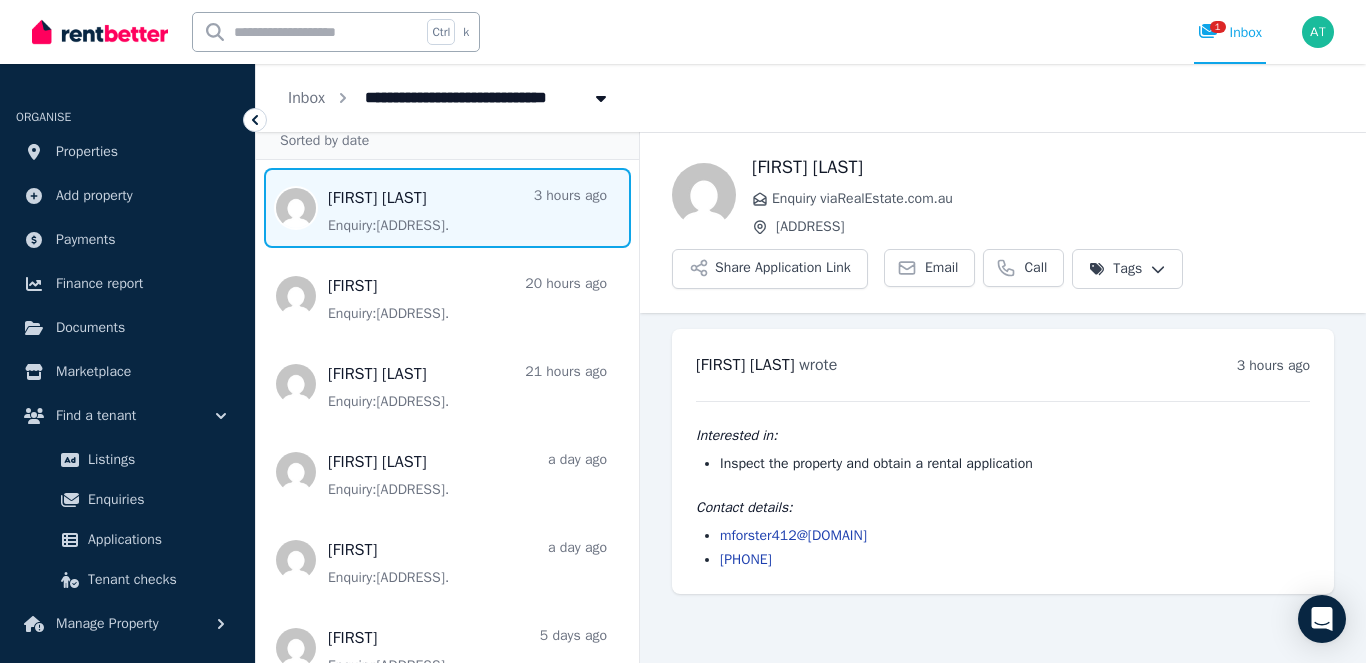 click on "mforster412@[DOMAIN]" at bounding box center [1015, 536] 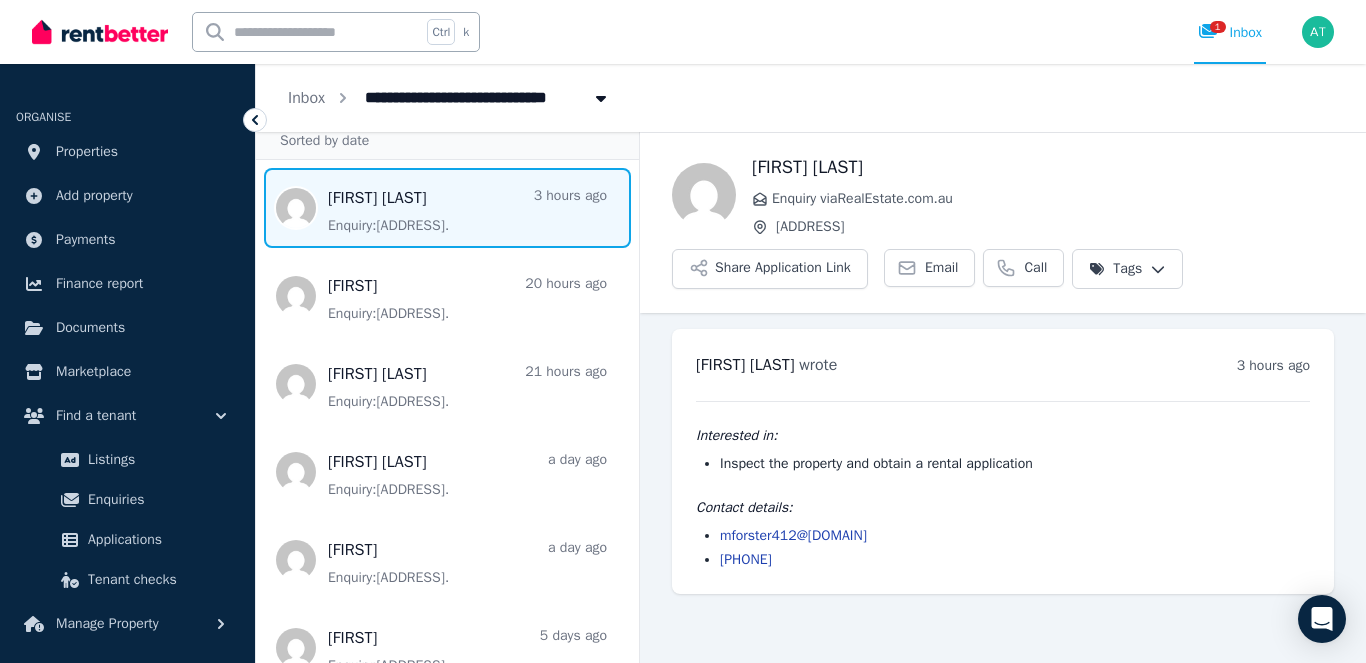 copy on "mforster412@[DOMAIN]" 